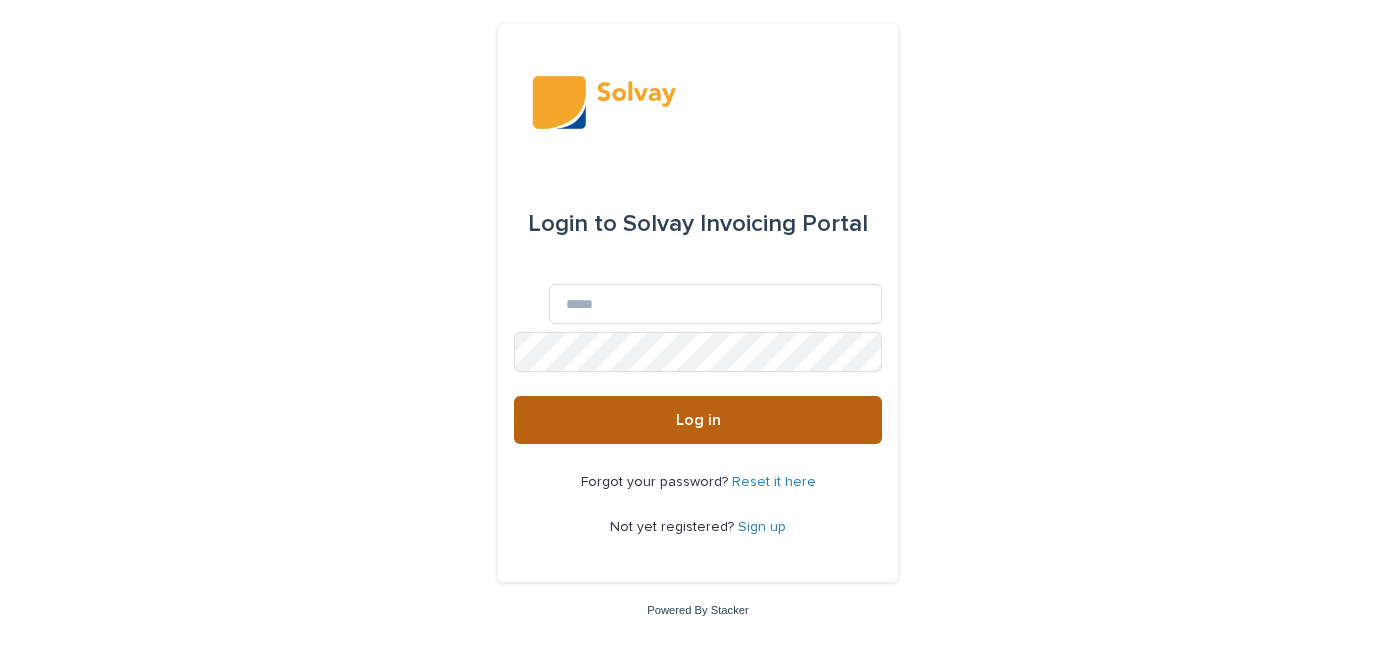 scroll, scrollTop: 0, scrollLeft: 0, axis: both 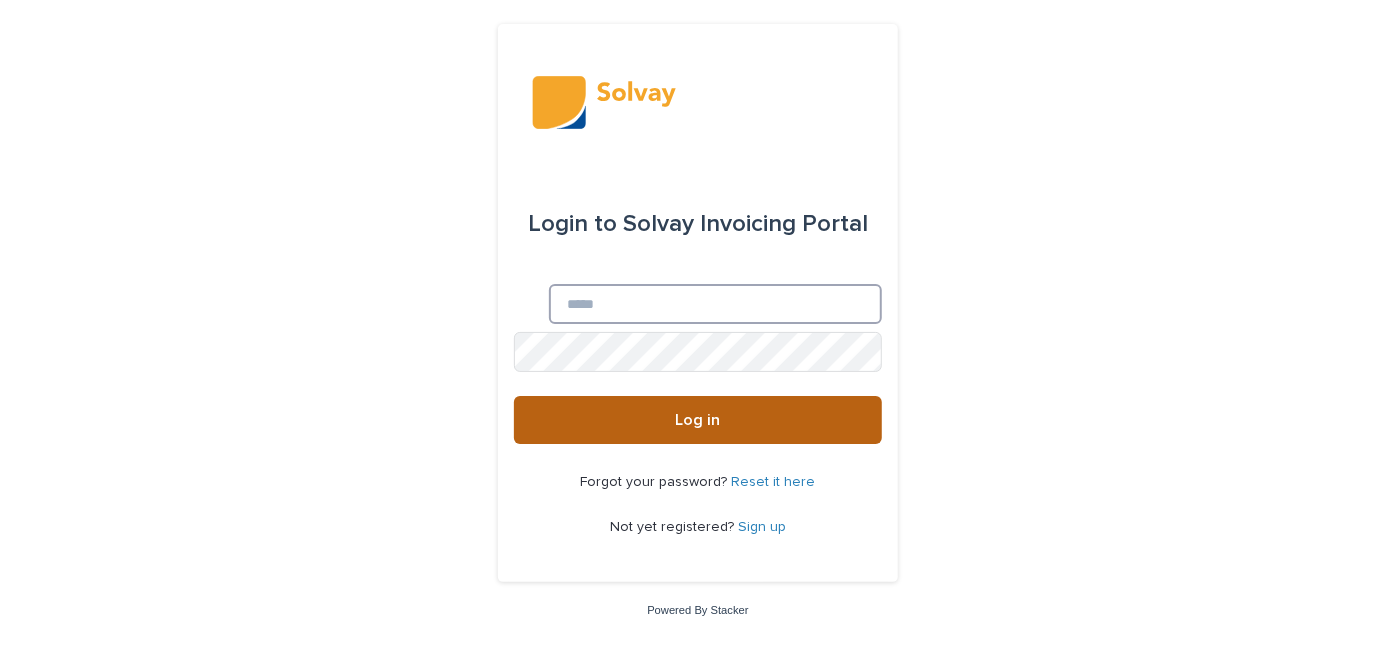 type on "**********" 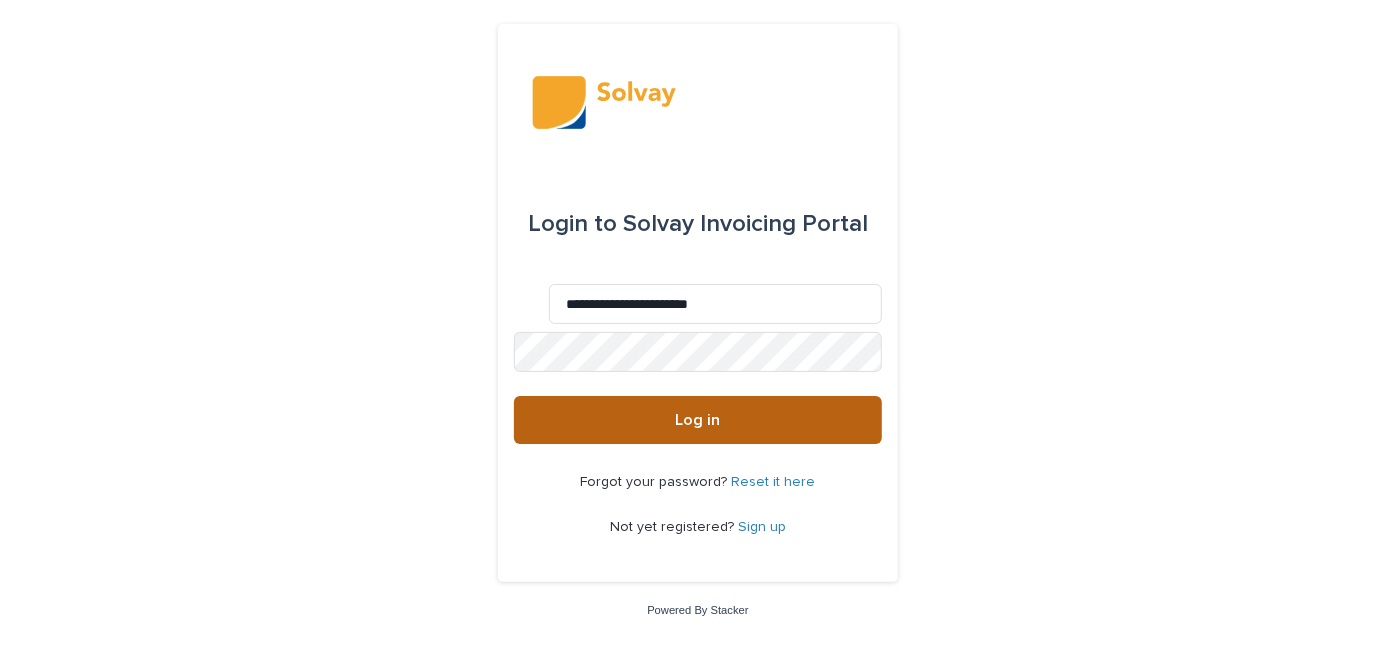 click on "Log in" at bounding box center (698, 420) 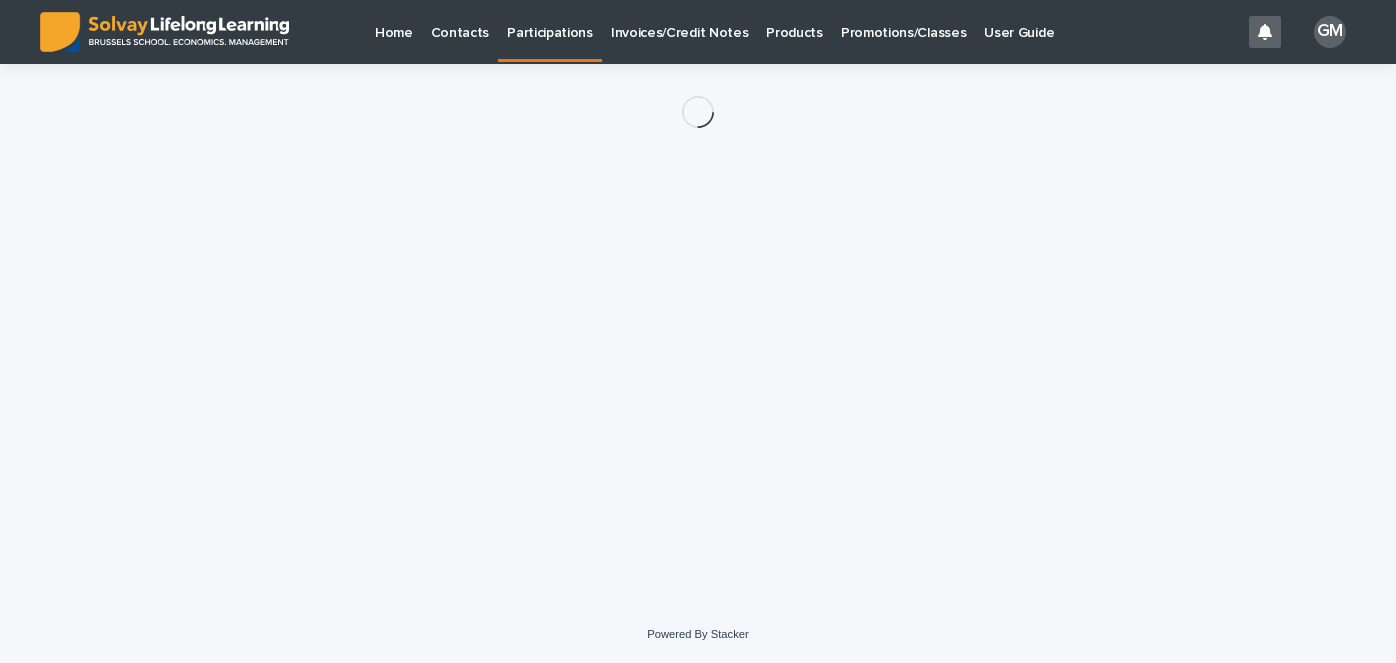 scroll, scrollTop: 0, scrollLeft: 0, axis: both 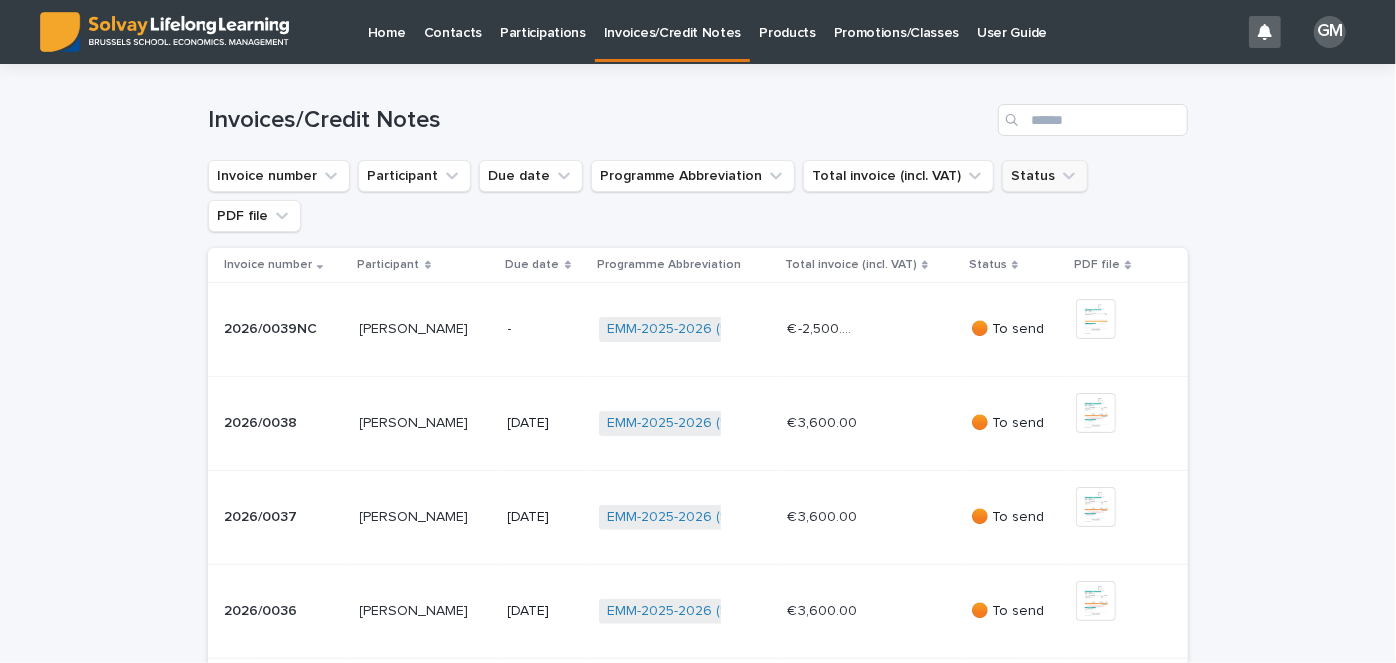 click 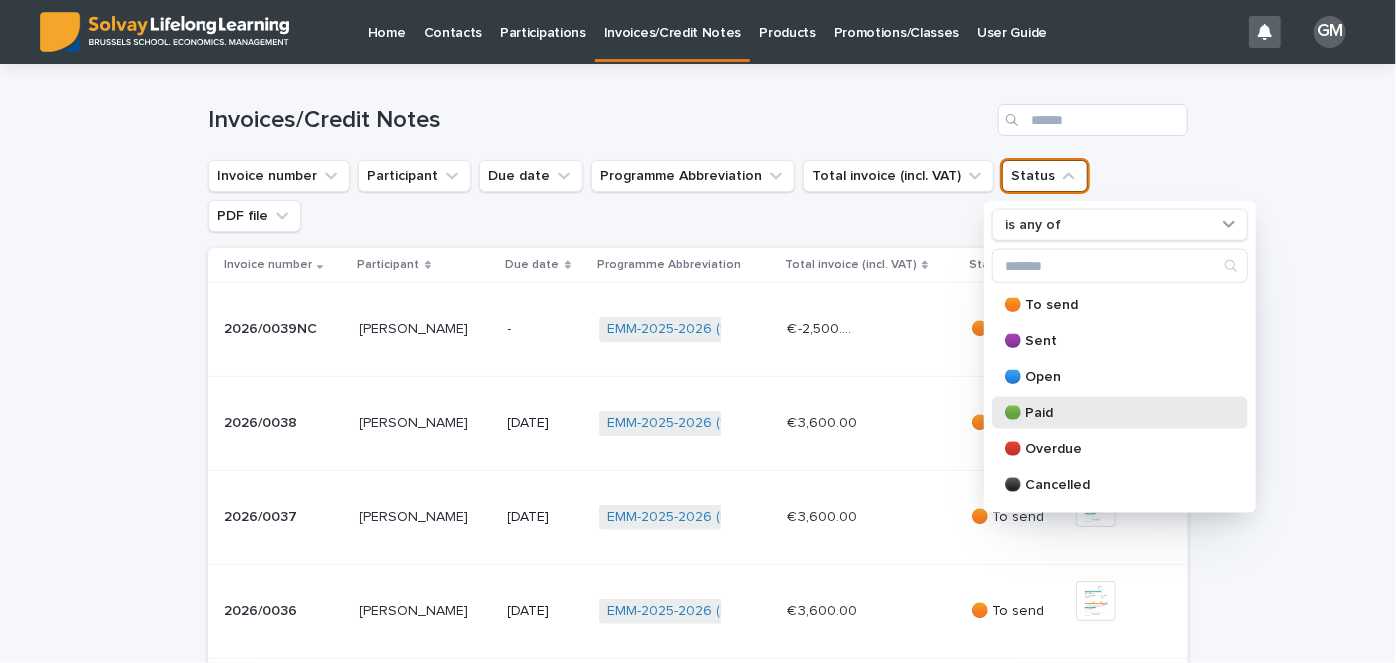 click on "🟢 Paid" at bounding box center (1110, 413) 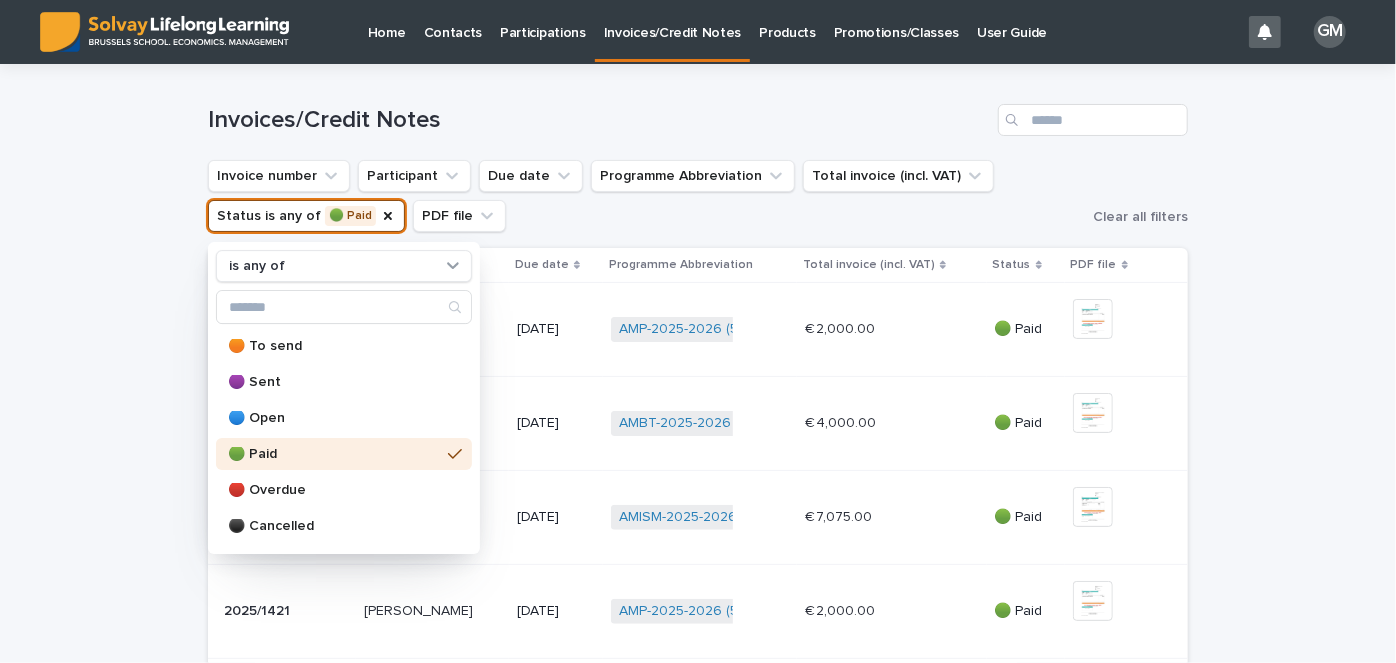 click on "Loading... Saving… Loading... Saving… Invoices/Credit Notes Invoice number Participant Due date Programme Abbreviation Total invoice (incl. VAT) Status is any of 🟢 Paid is any of 🟠 To send 🟣 Sent 🔵 Open 🟢 Paid 🔴 Overdue ⚫ Cancelled 🟡 Overpaid 🟤 Partially paid PDF file Clear all filters Invoice number Participant Due date Programme Abbreviation Total invoice (incl. VAT) Status PDF file 2026/0011 2026/0011   Charles VANBENEDEN Charles VANBENEDEN   21/7/2025 AMP-2025-2026 (51024)   + 0 € 2,000.00 € 2,000.00   🟢 Paid + 0 This file cannot be opened Download File 2026/0010 2026/0010   Andra TOCARCIUC Andra TOCARCIUC   18/7/2025 AMBT-2025-2026 (57235)   + 0 € 4,000.00 € 4,000.00   🟢 Paid + 0 This file cannot be opened Download File 2025/1426 2025/1426   Zeynep ORHAN Zeynep ORHAN   31/5/2025 AMISM-2025-2026 (56425)   + 0 € 7,075.00 € 7,075.00   🟢 Paid + 0 This file cannot be opened Download File 2025/1421 2025/1421   Laurence RYCKEN   11/7/2025" at bounding box center [698, 727] 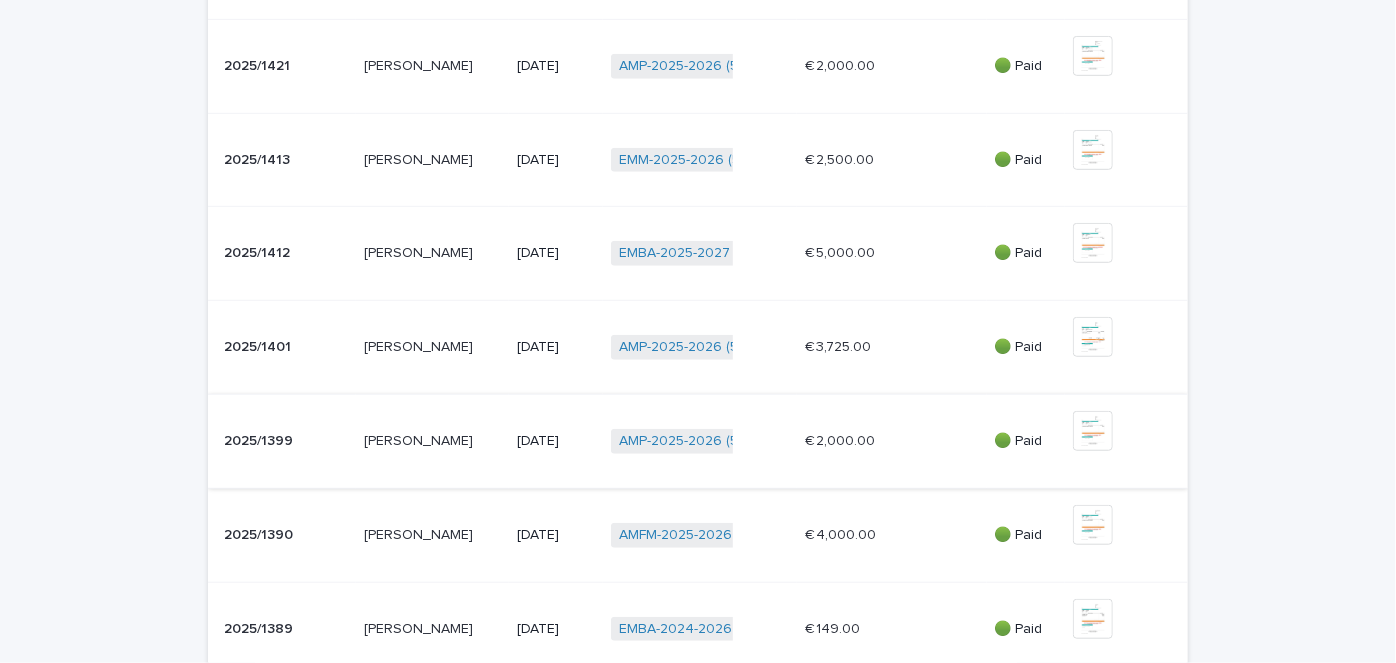 scroll, scrollTop: 727, scrollLeft: 0, axis: vertical 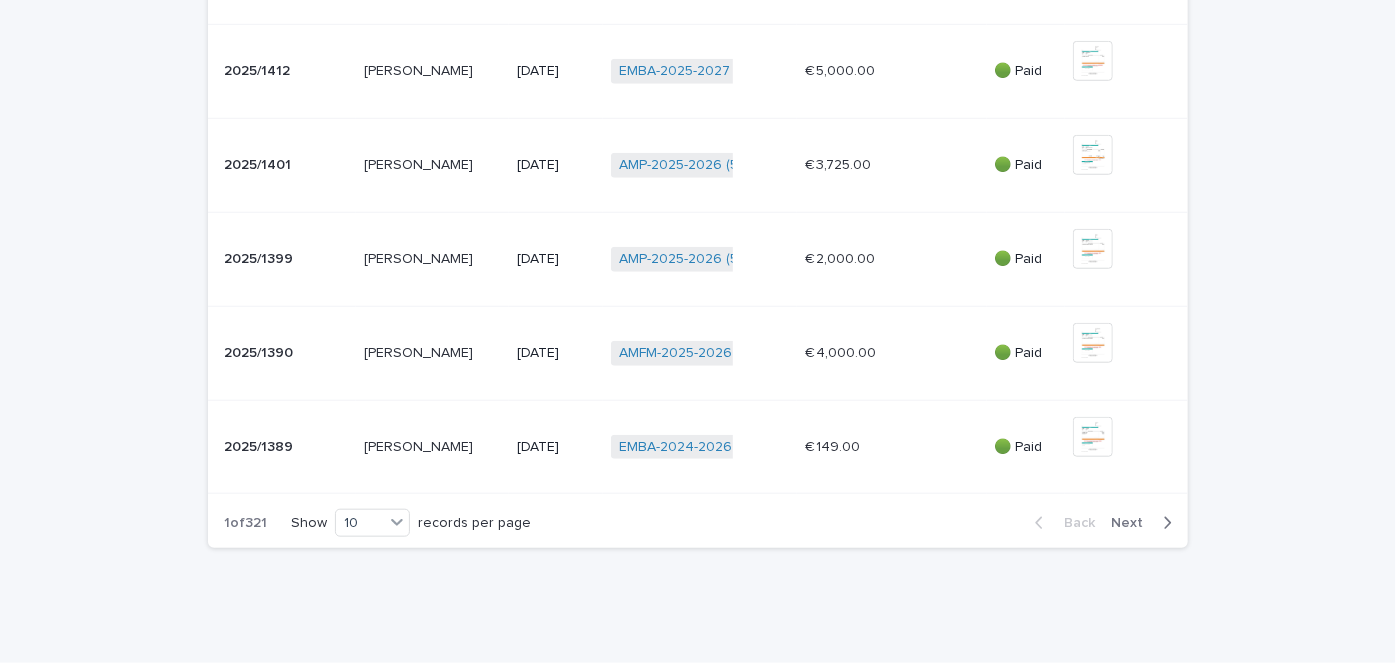 click on "Back Next" at bounding box center (1103, 523) 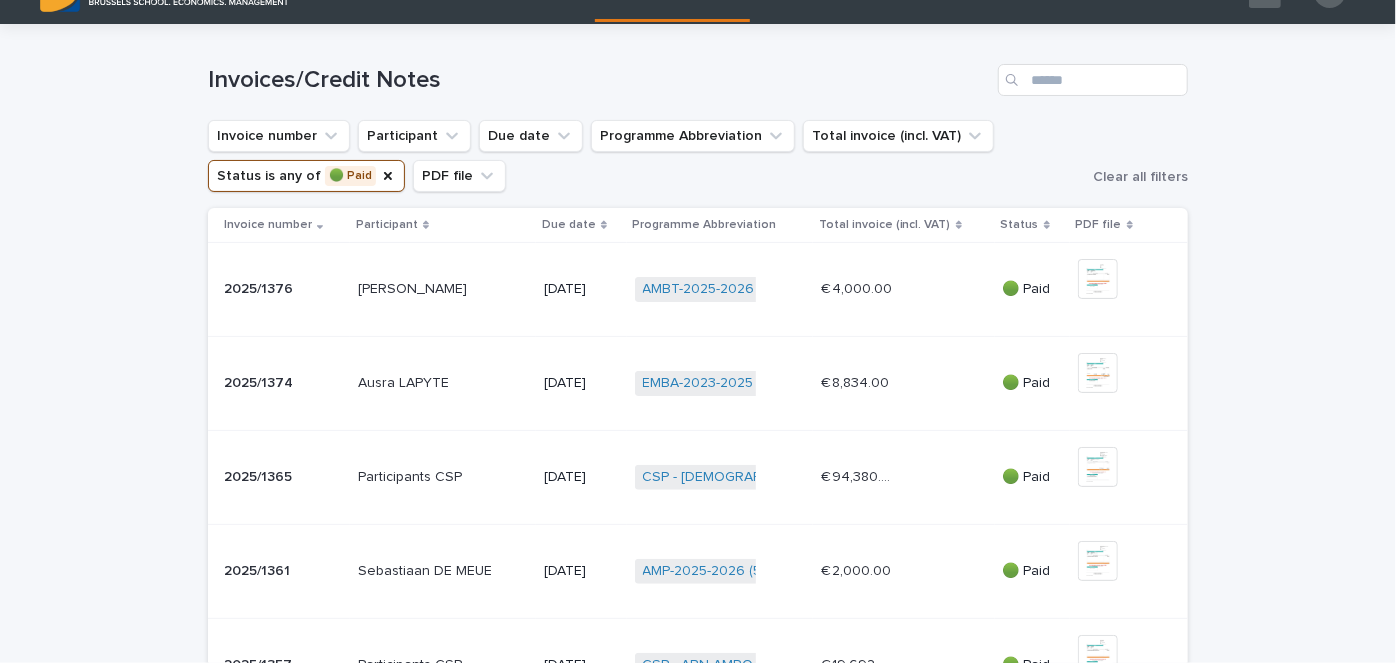 scroll, scrollTop: 0, scrollLeft: 0, axis: both 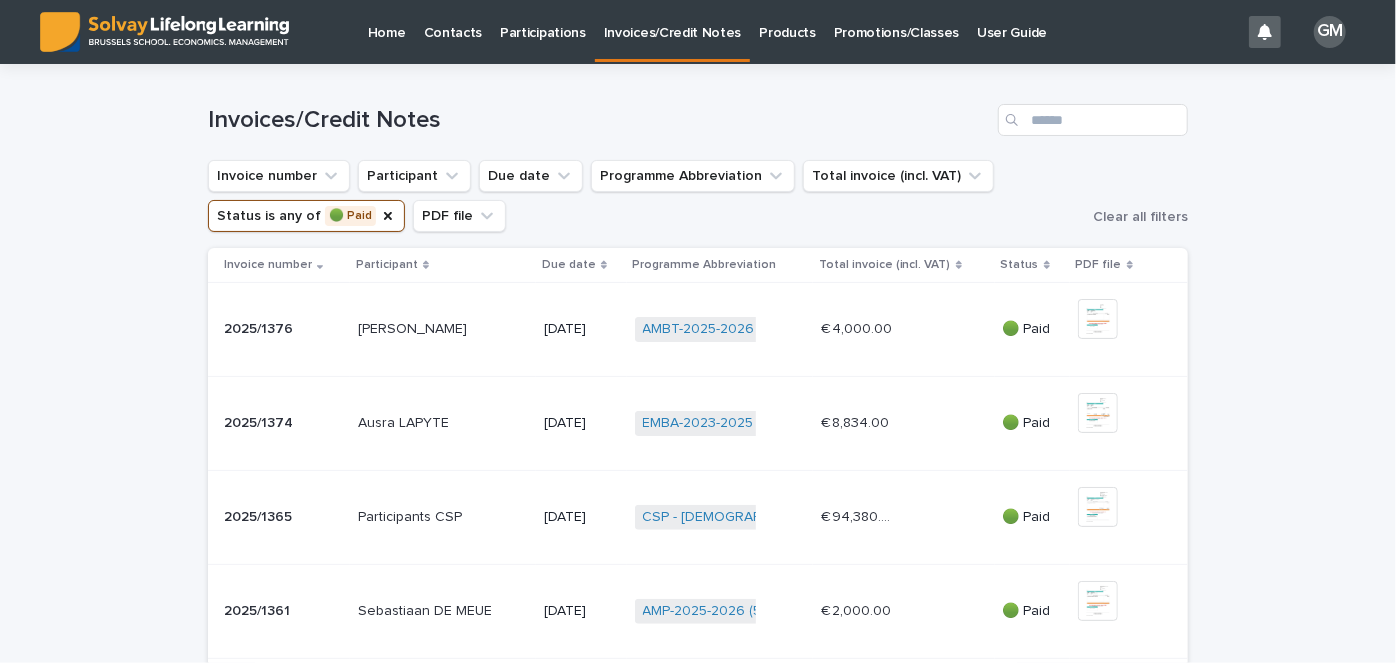 click on "Participations" at bounding box center [543, 21] 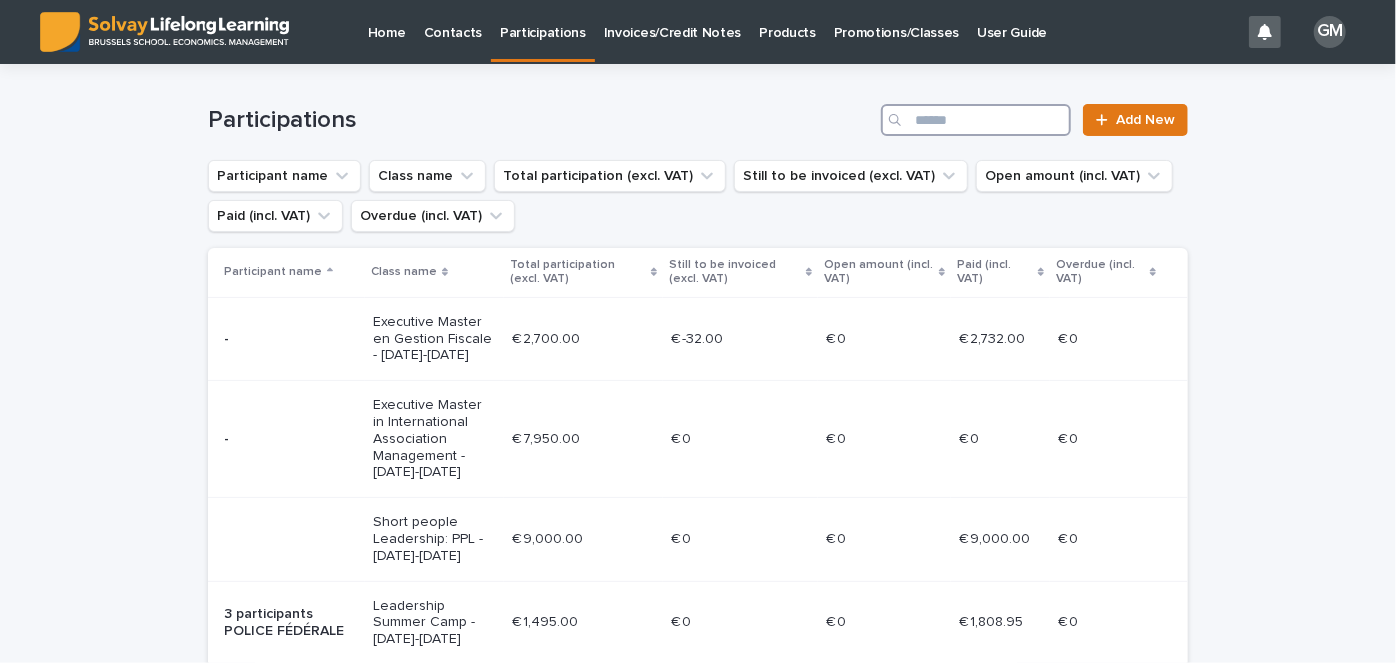 click at bounding box center [976, 120] 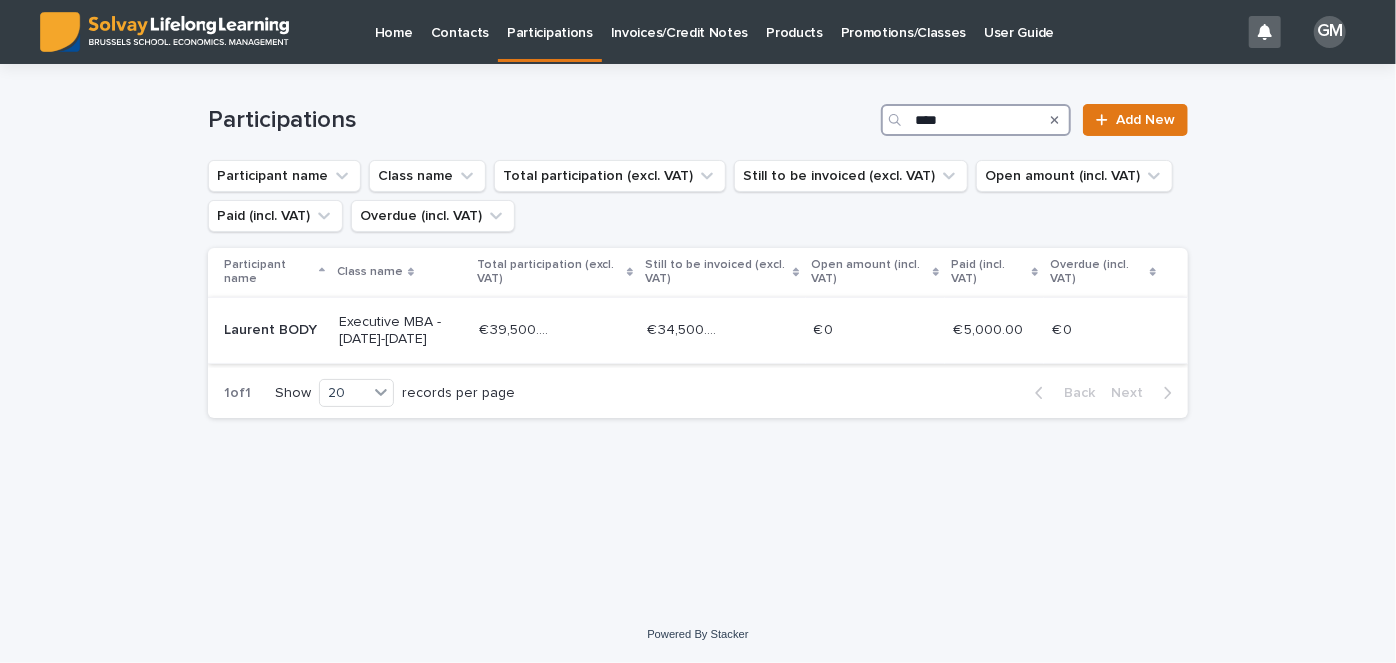 type on "****" 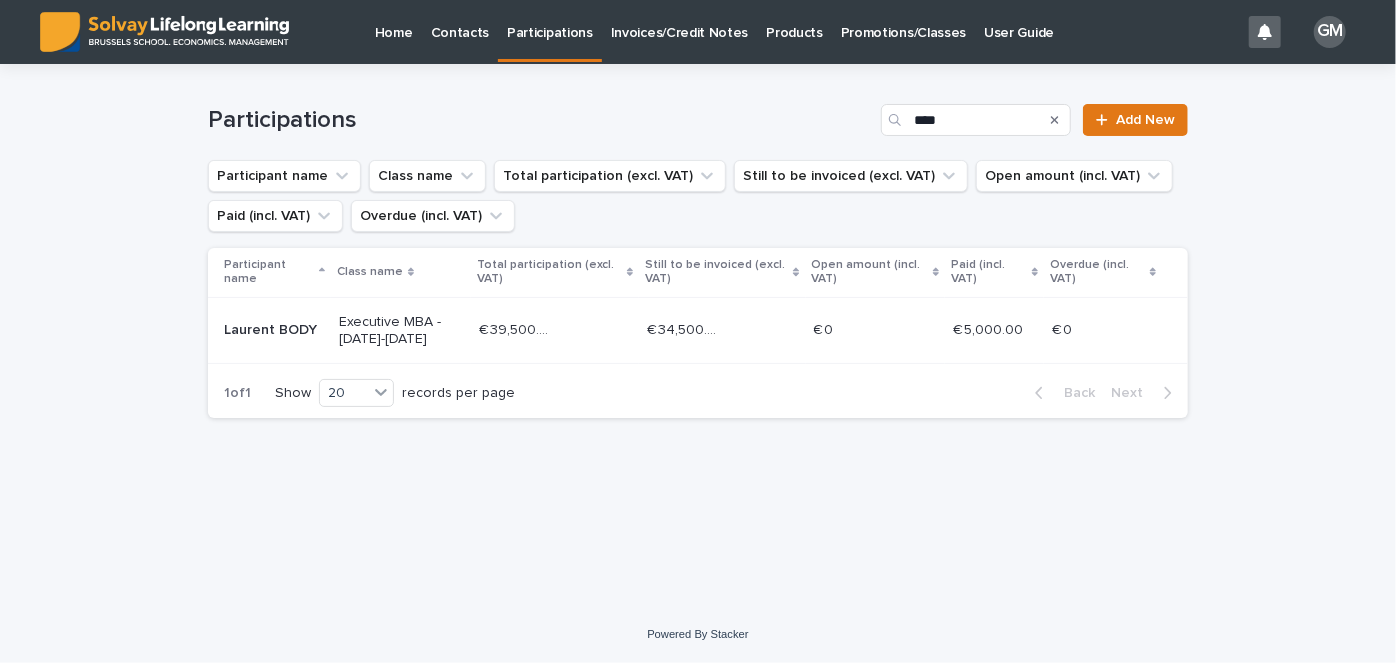 click on "Laurent BODY" at bounding box center [273, 330] 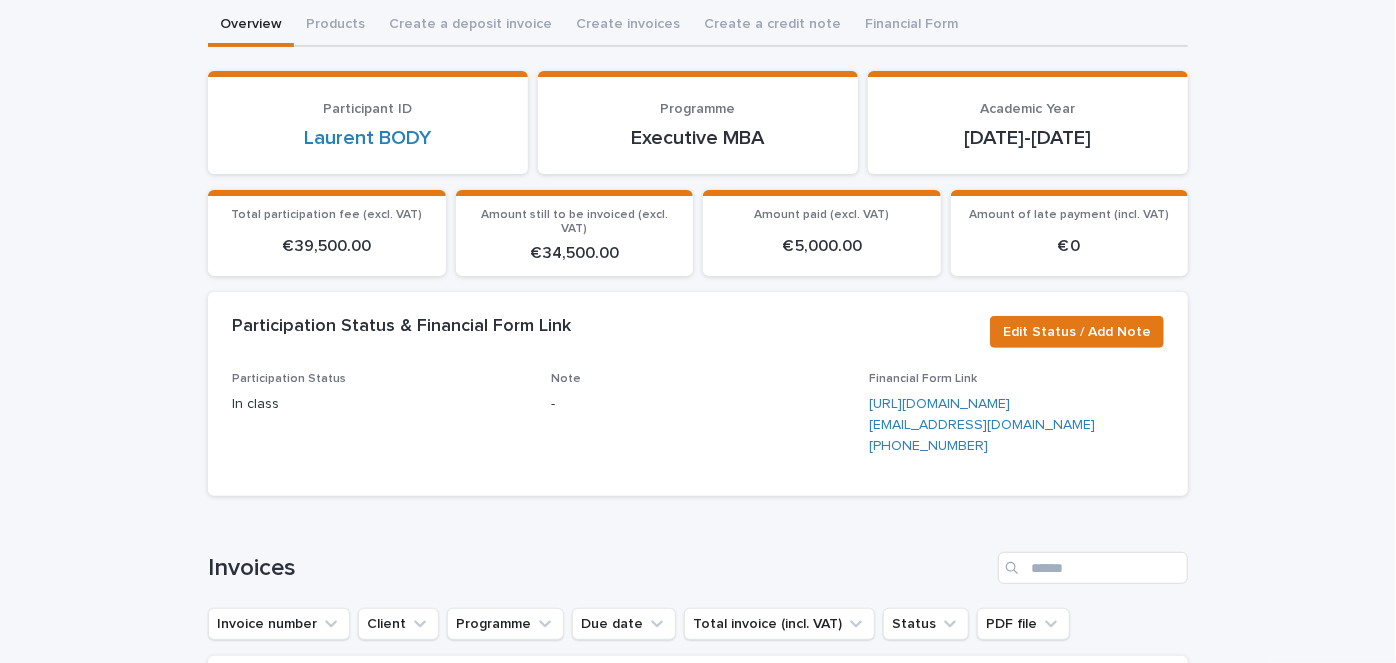scroll, scrollTop: 0, scrollLeft: 0, axis: both 